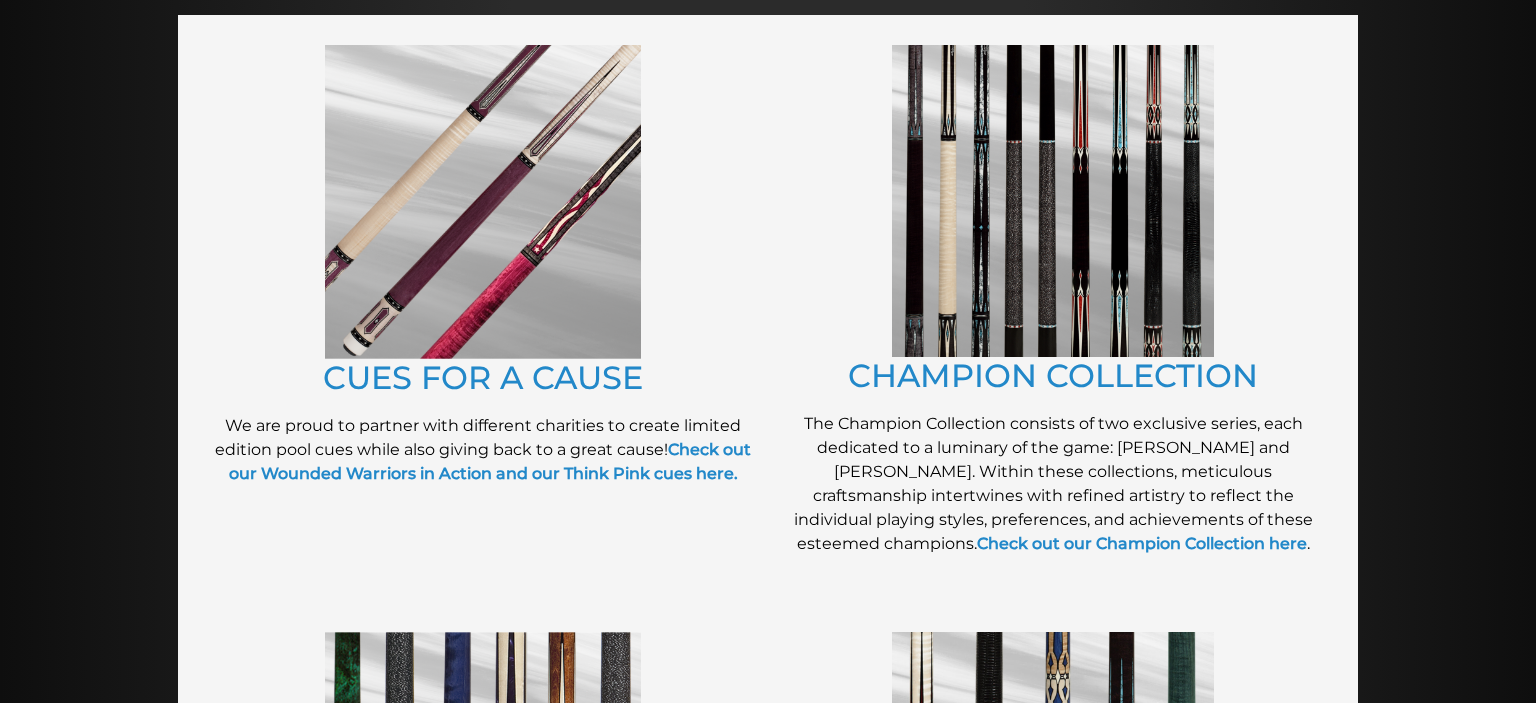 scroll, scrollTop: 460, scrollLeft: 0, axis: vertical 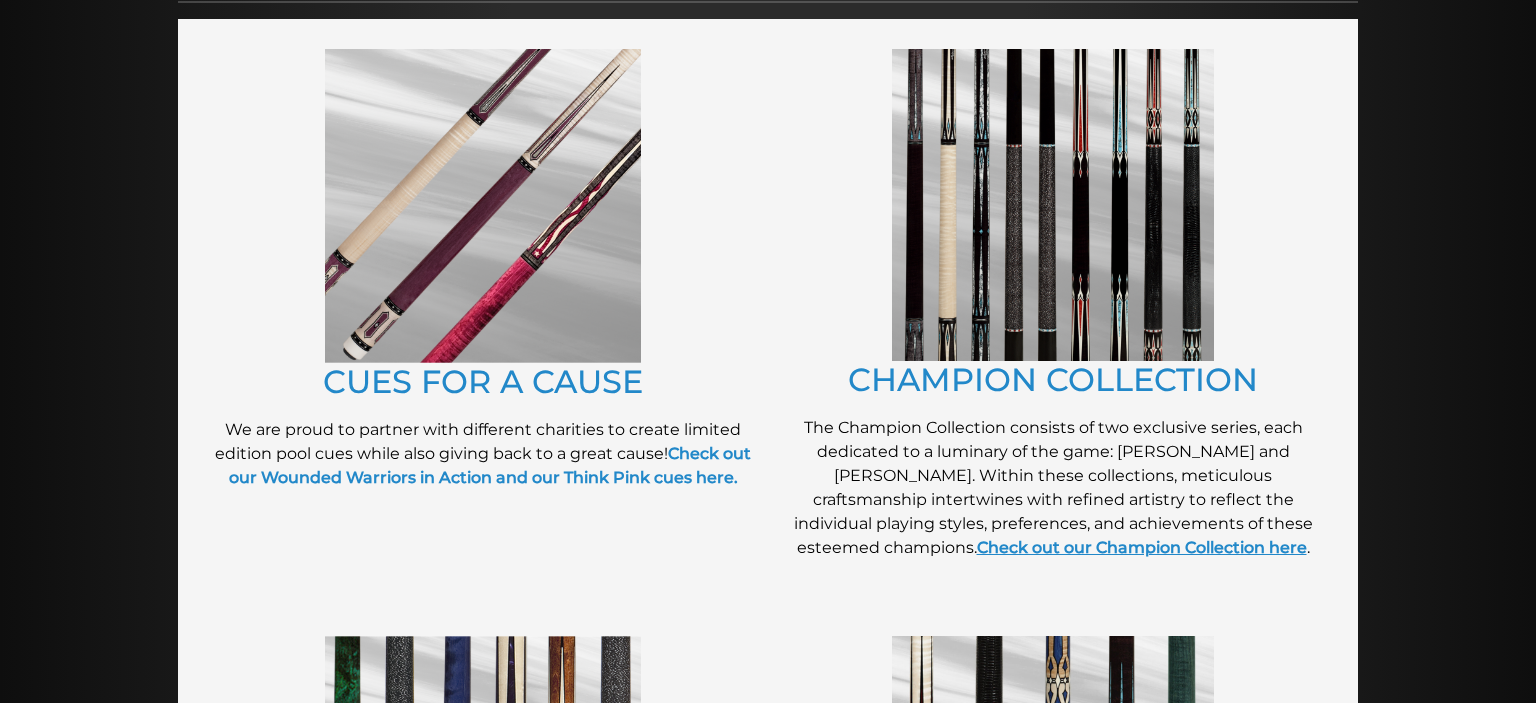 click on "Check out our Champion Collection here" at bounding box center (1142, 547) 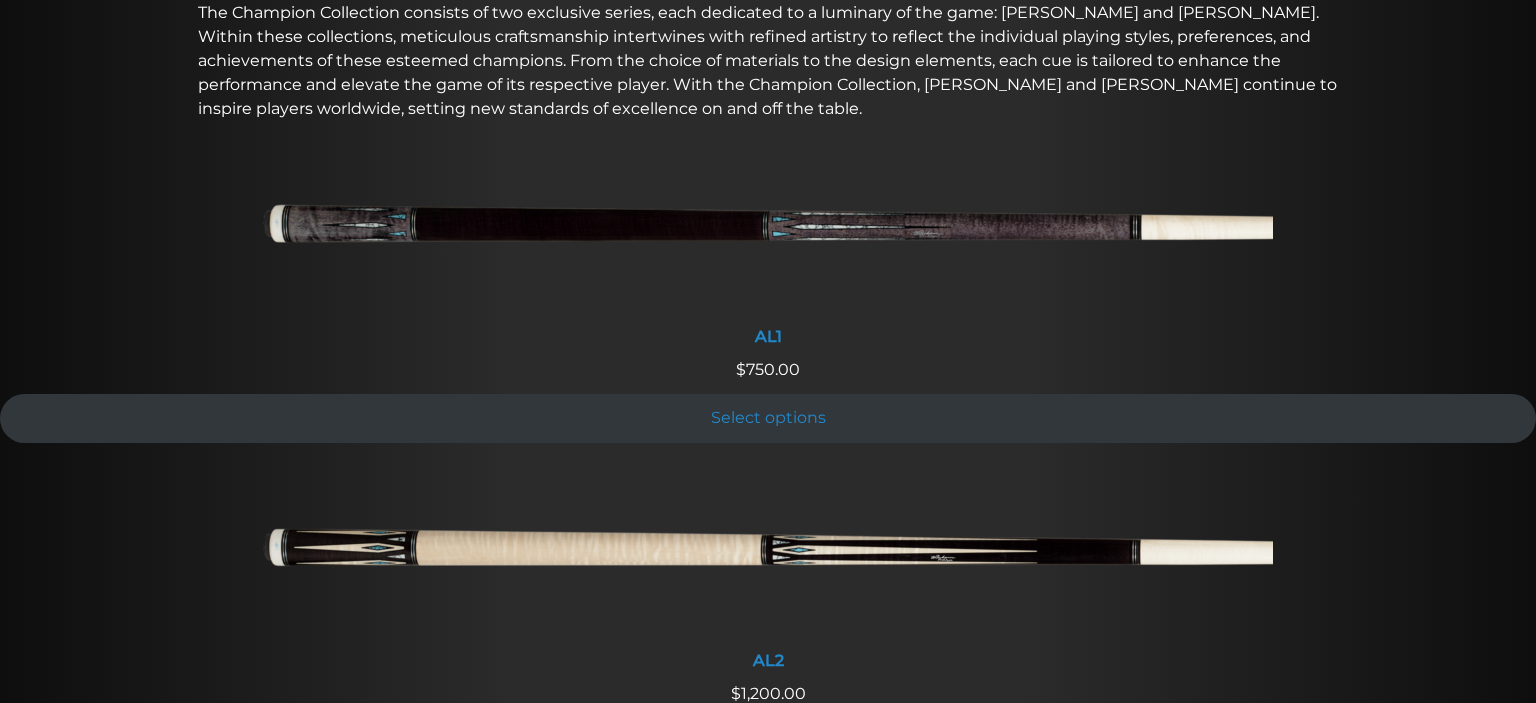 scroll, scrollTop: 0, scrollLeft: 0, axis: both 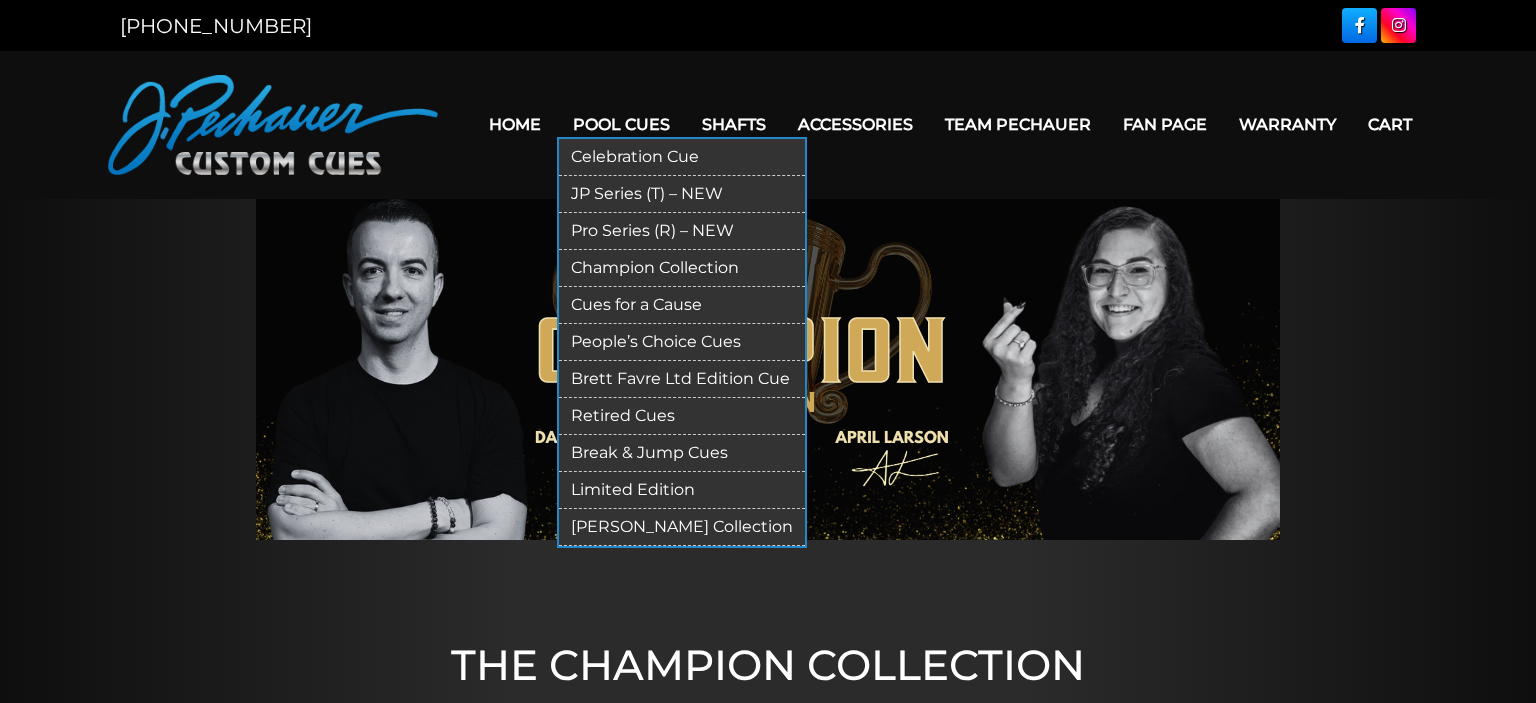 click on "Pool Cues" at bounding box center (621, 124) 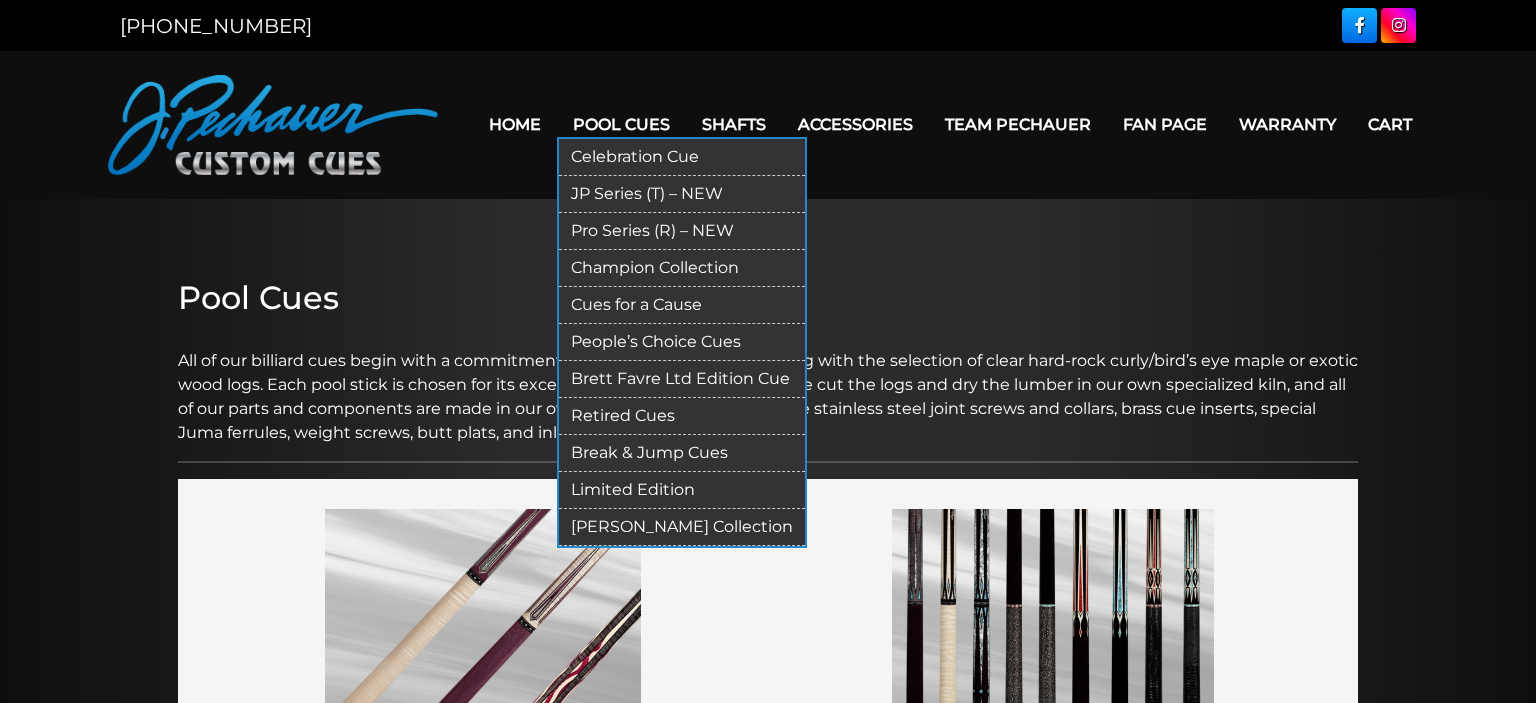 scroll, scrollTop: 0, scrollLeft: 0, axis: both 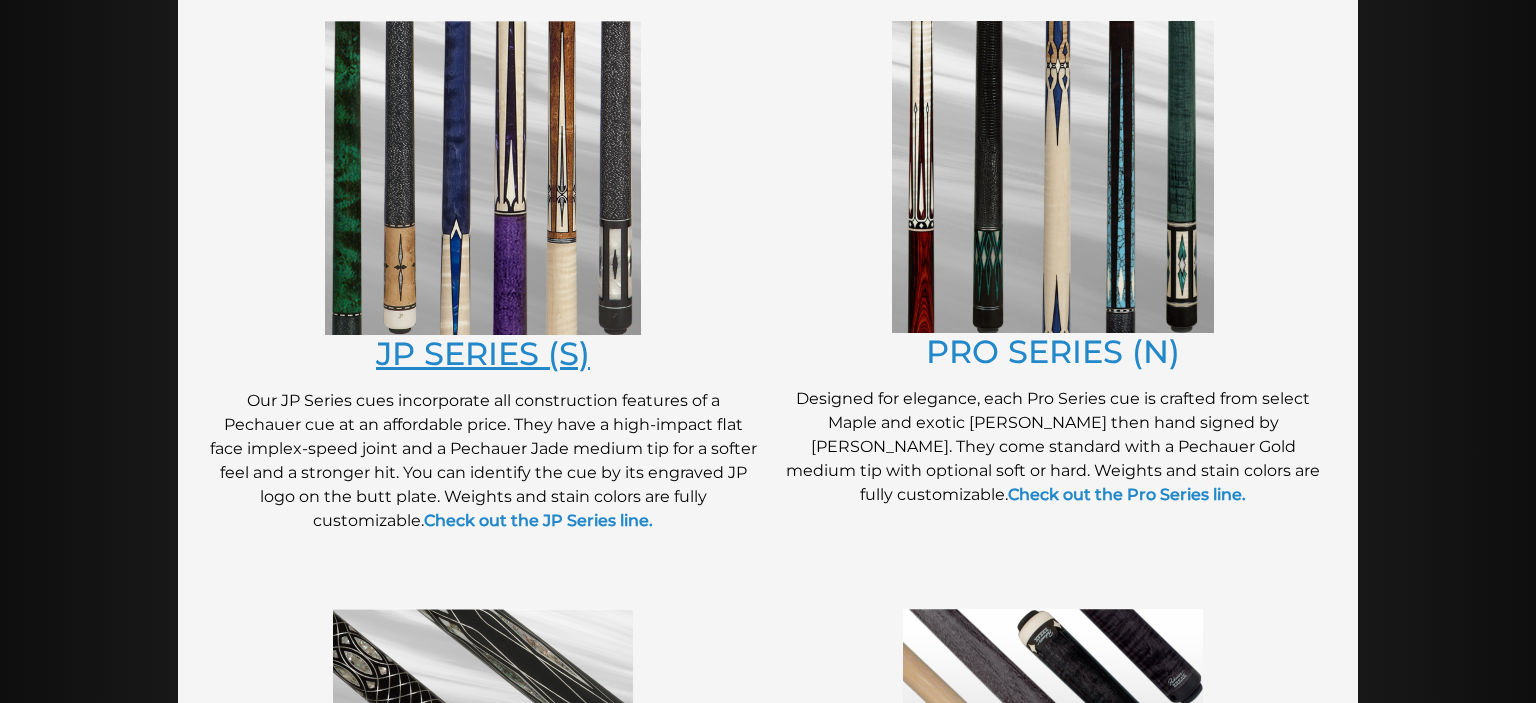 click on "JP SERIES (S)" at bounding box center [483, 353] 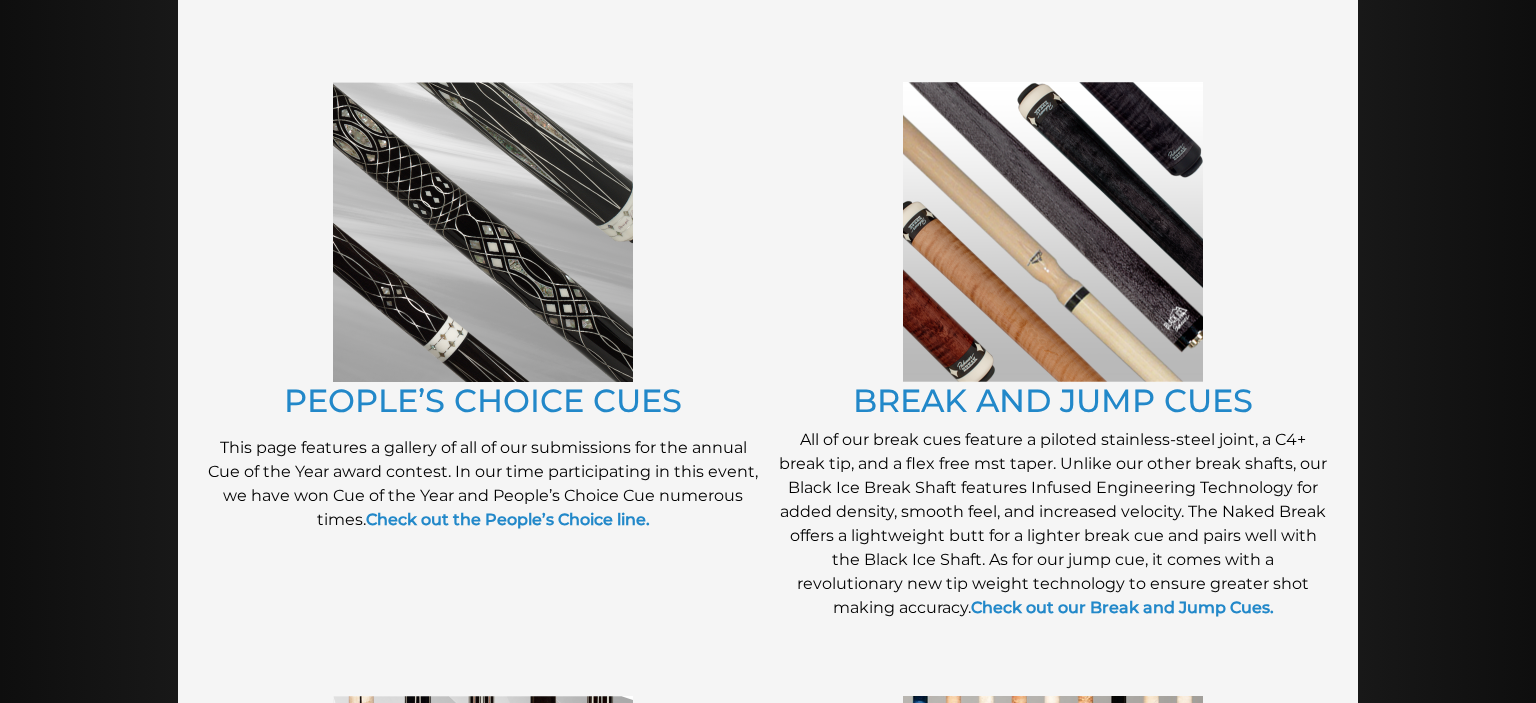 scroll, scrollTop: 1689, scrollLeft: 0, axis: vertical 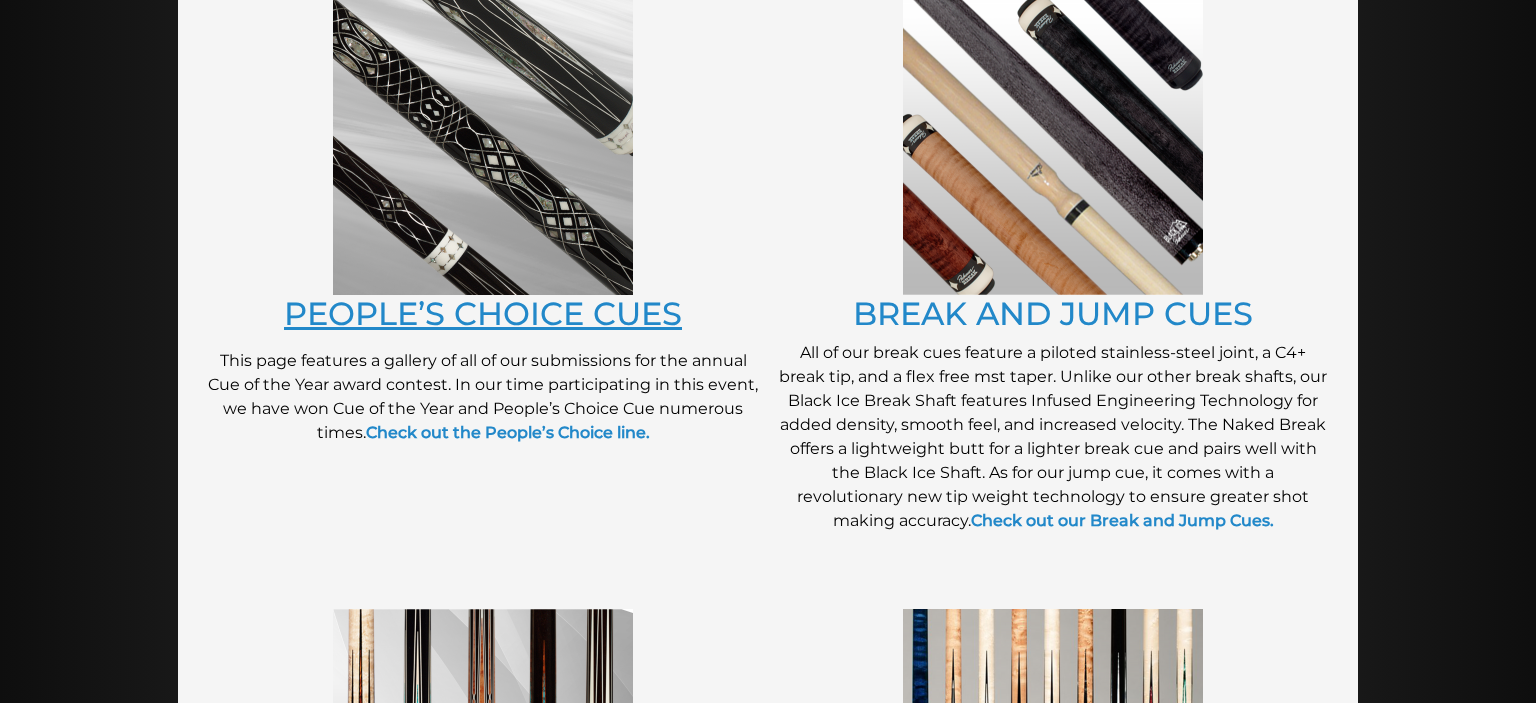 click on "PEOPLE’S CHOICE CUES" at bounding box center [483, 313] 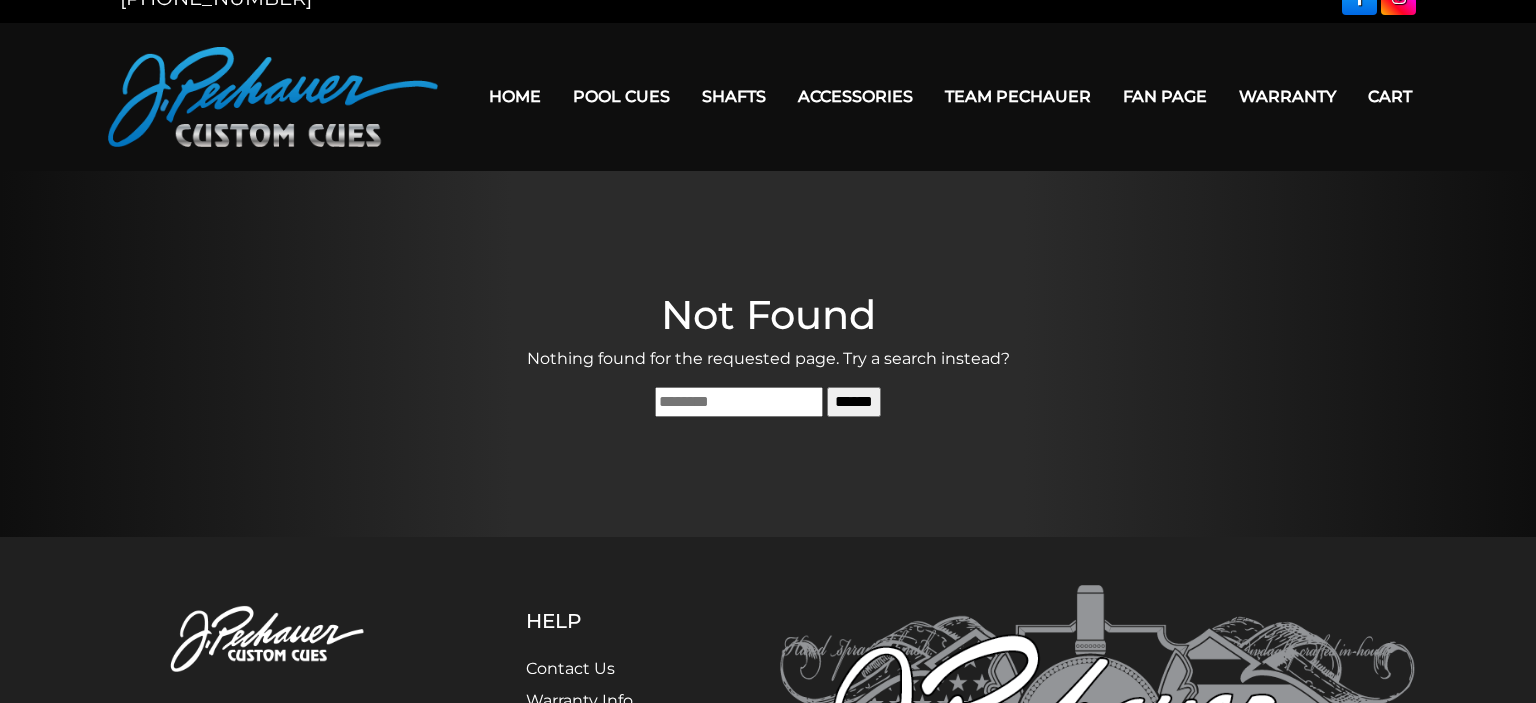 scroll, scrollTop: 0, scrollLeft: 0, axis: both 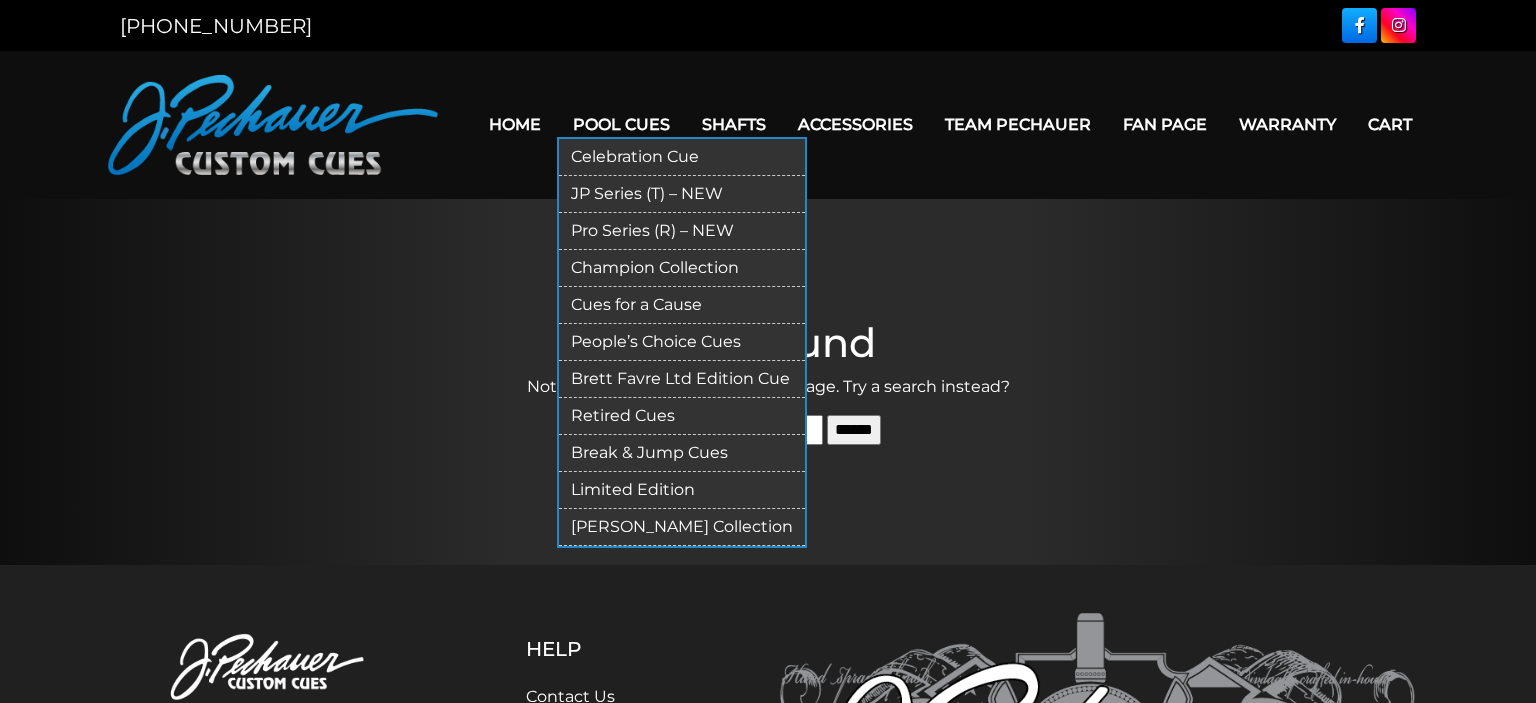 click on "JP Series (T) – NEW" at bounding box center [682, 194] 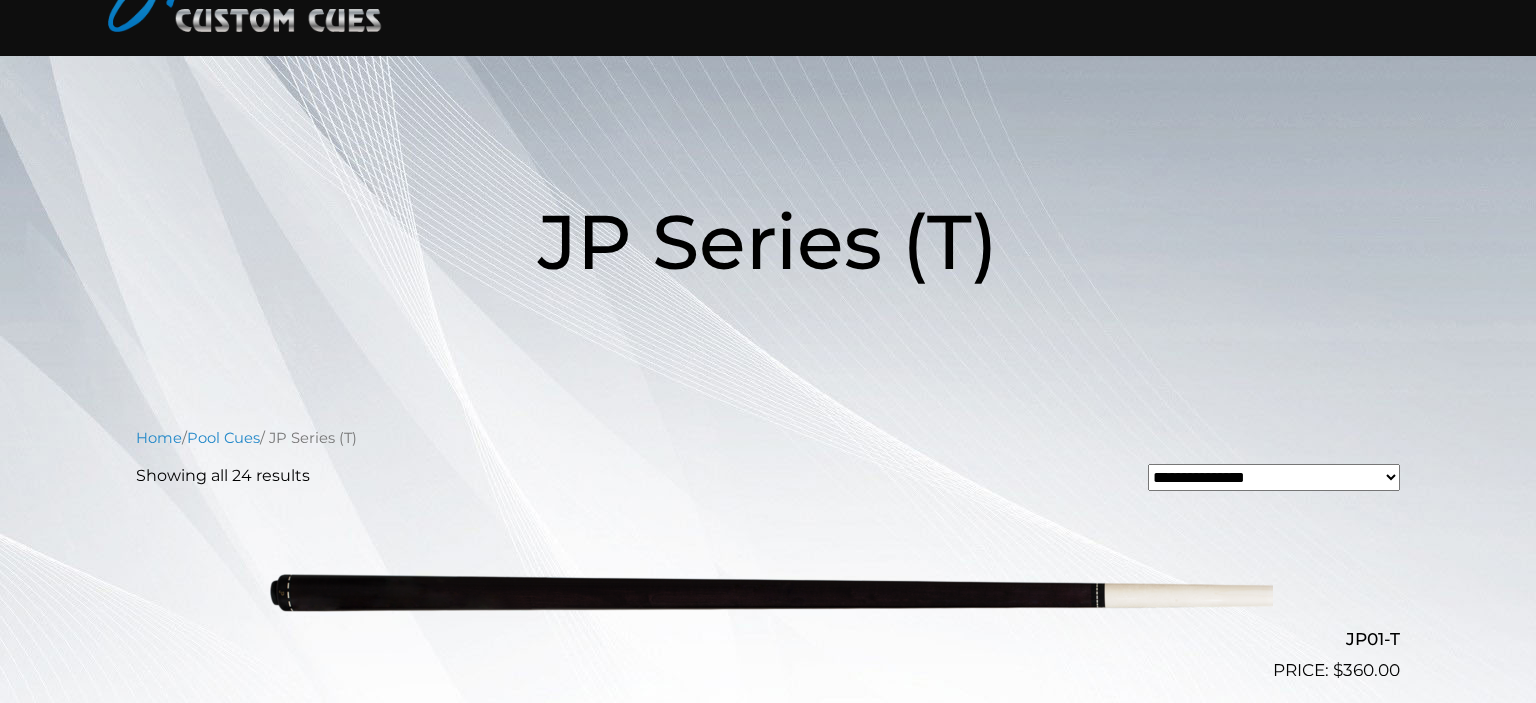 scroll, scrollTop: 0, scrollLeft: 0, axis: both 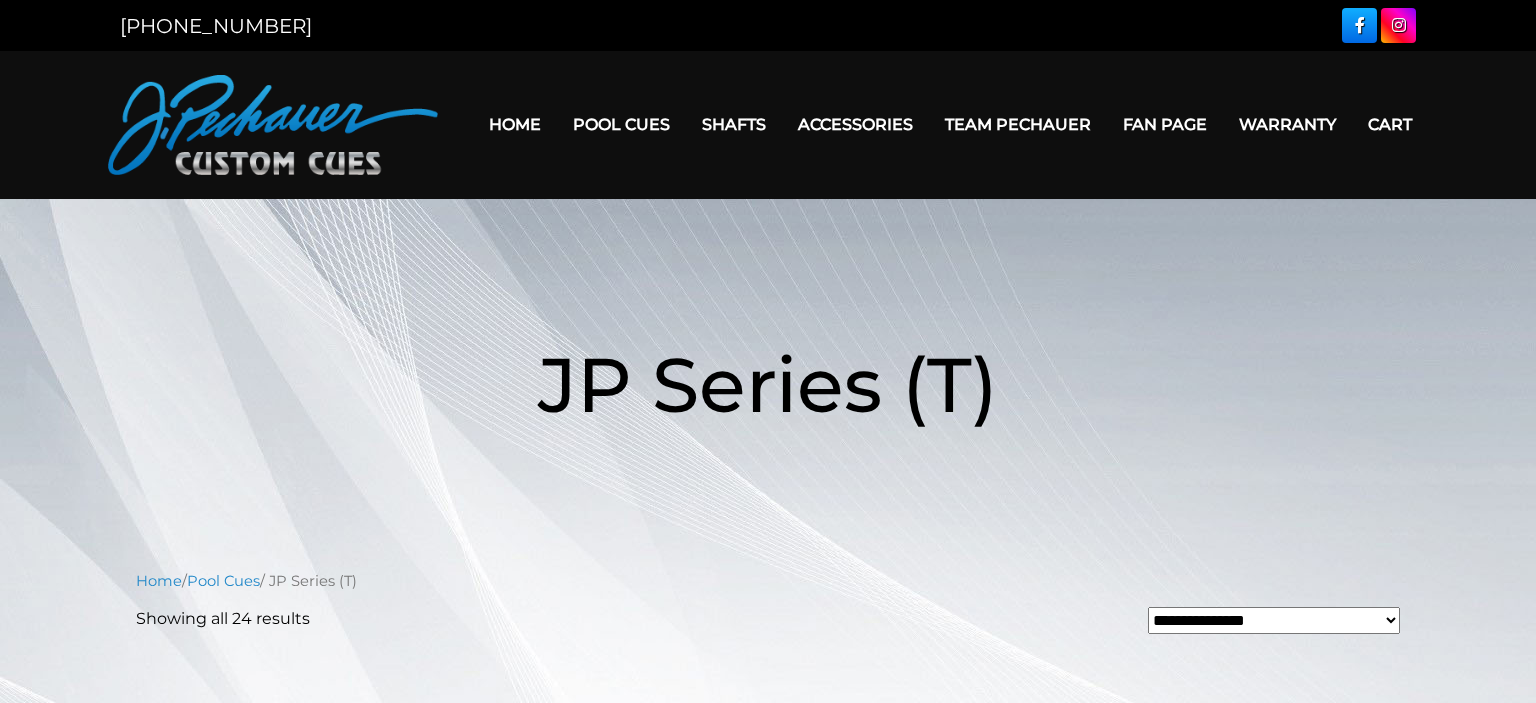 click on "Cart" at bounding box center (1390, 124) 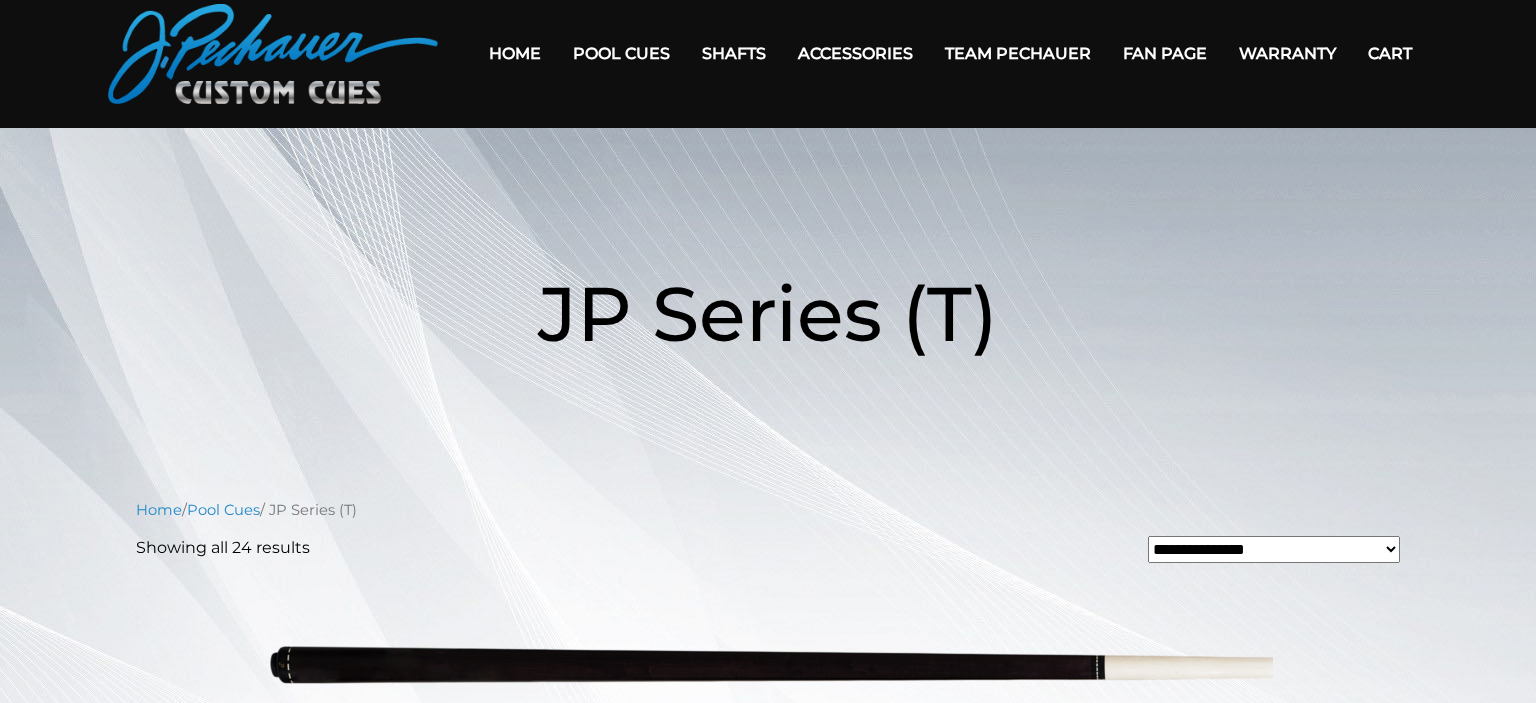 scroll, scrollTop: 153, scrollLeft: 0, axis: vertical 